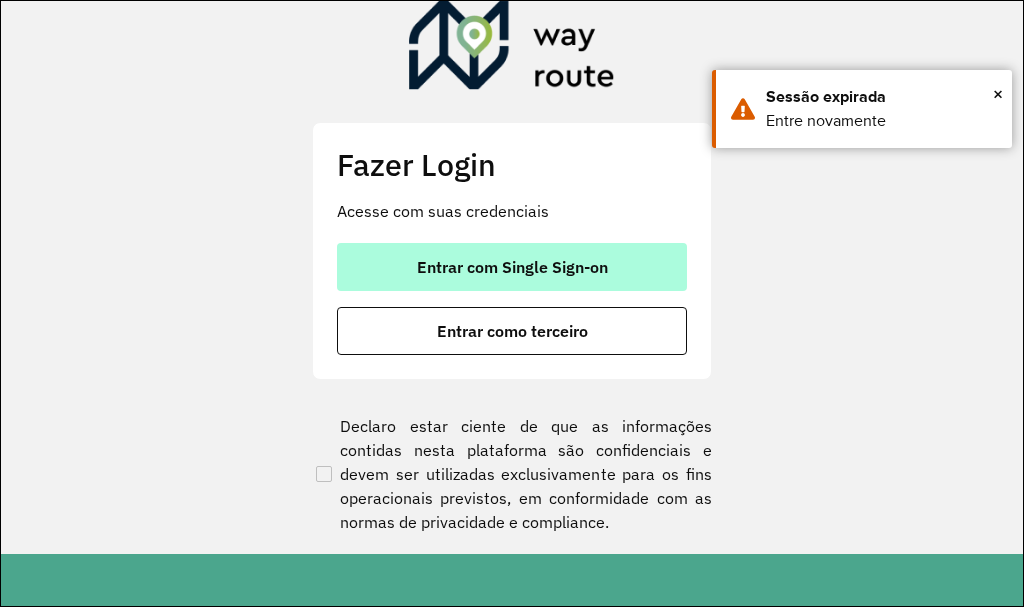 scroll, scrollTop: 0, scrollLeft: 0, axis: both 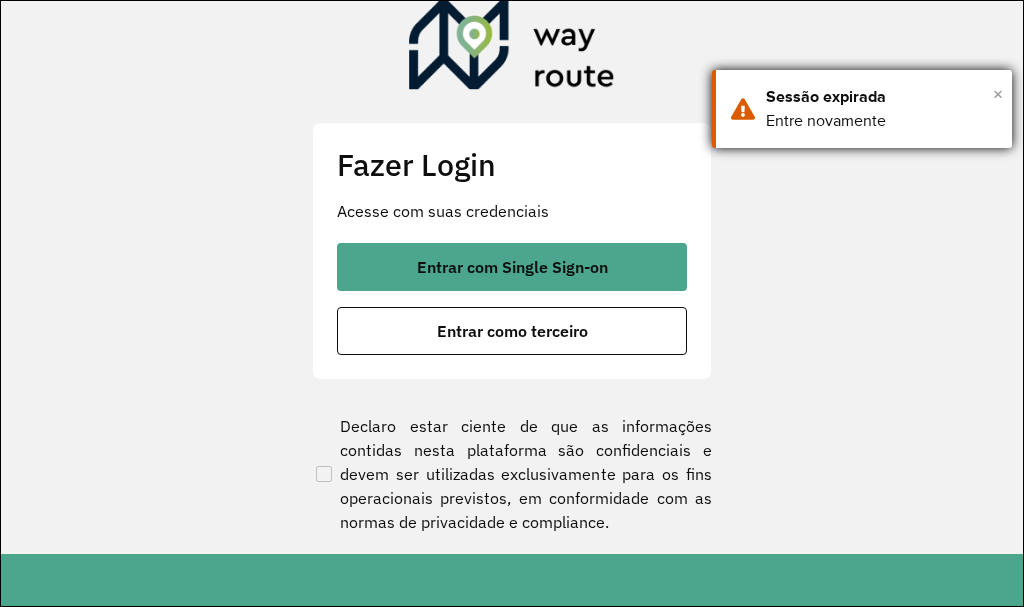 click on "×" at bounding box center (998, 94) 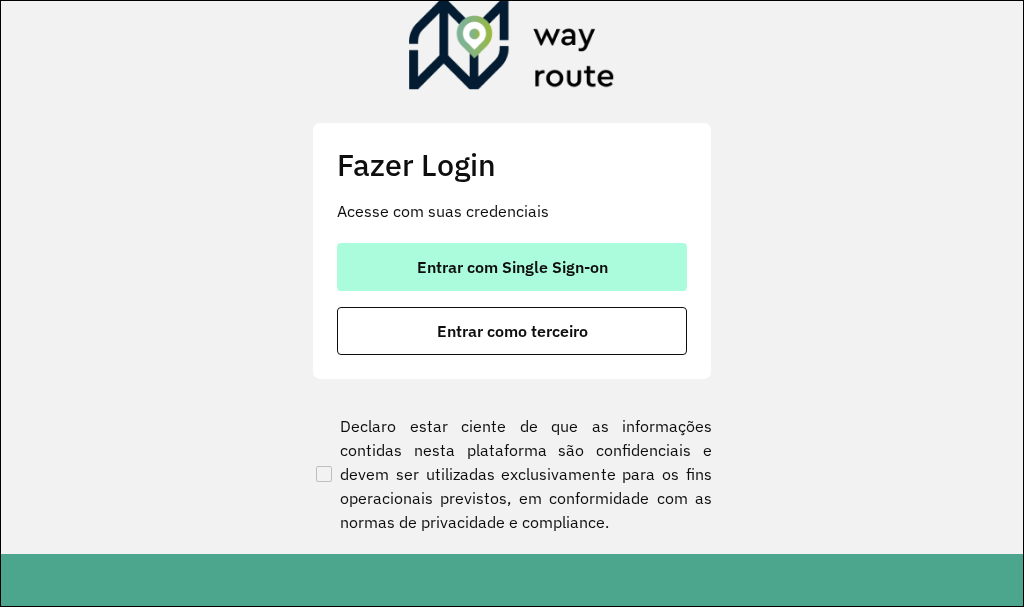 click on "Entrar com Single Sign-on" at bounding box center [512, 267] 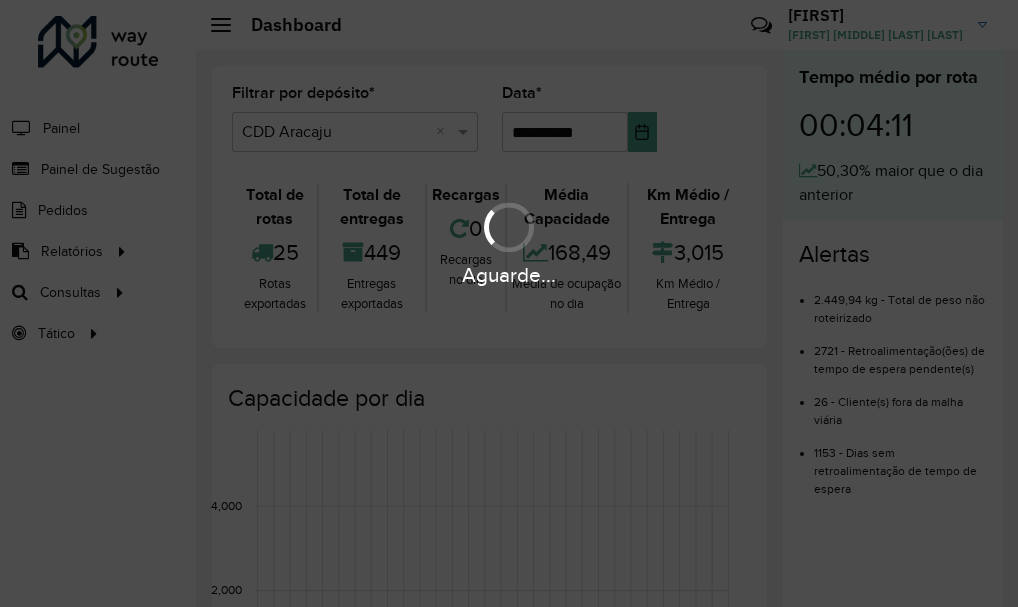 scroll, scrollTop: 0, scrollLeft: 0, axis: both 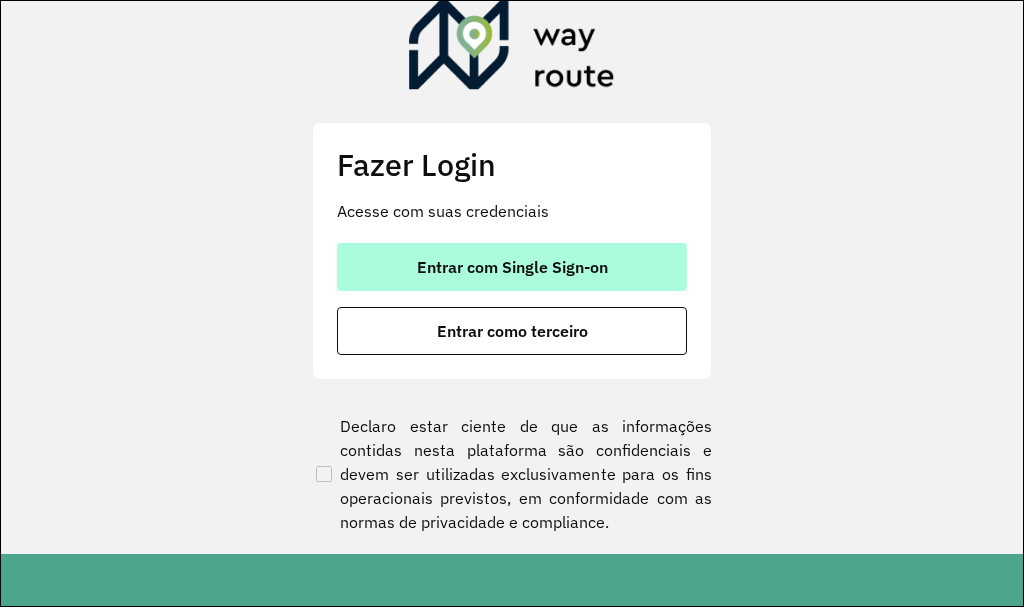 click on "Entrar com Single Sign-on" at bounding box center (512, 267) 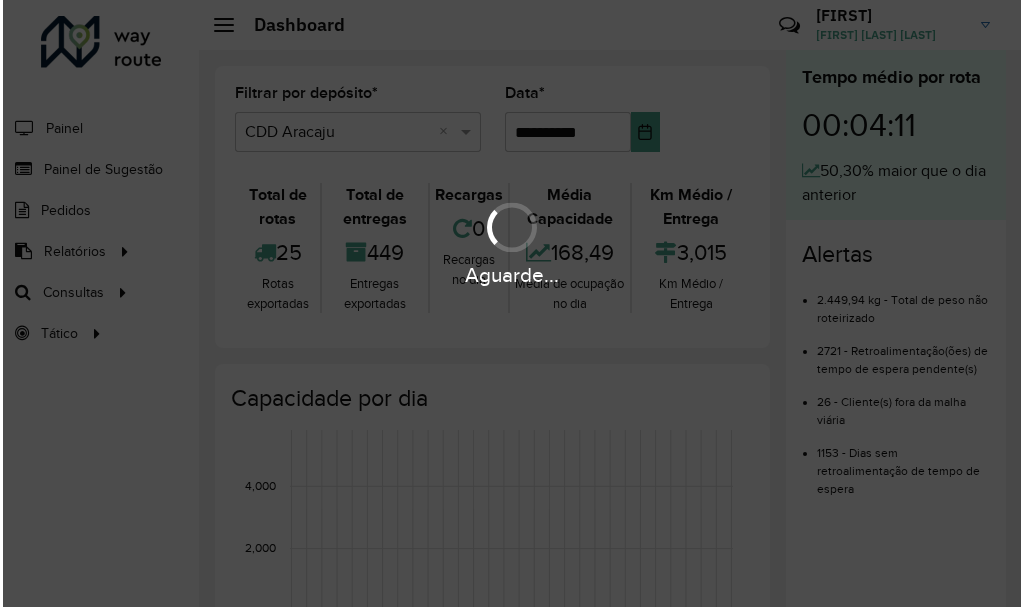 scroll, scrollTop: 0, scrollLeft: 0, axis: both 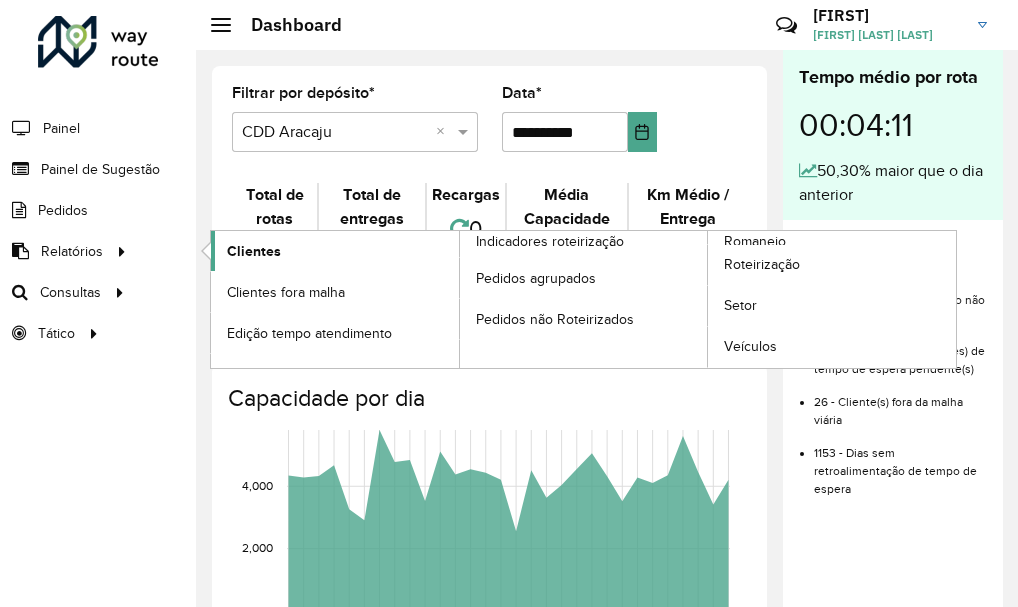 click on "Clientes" 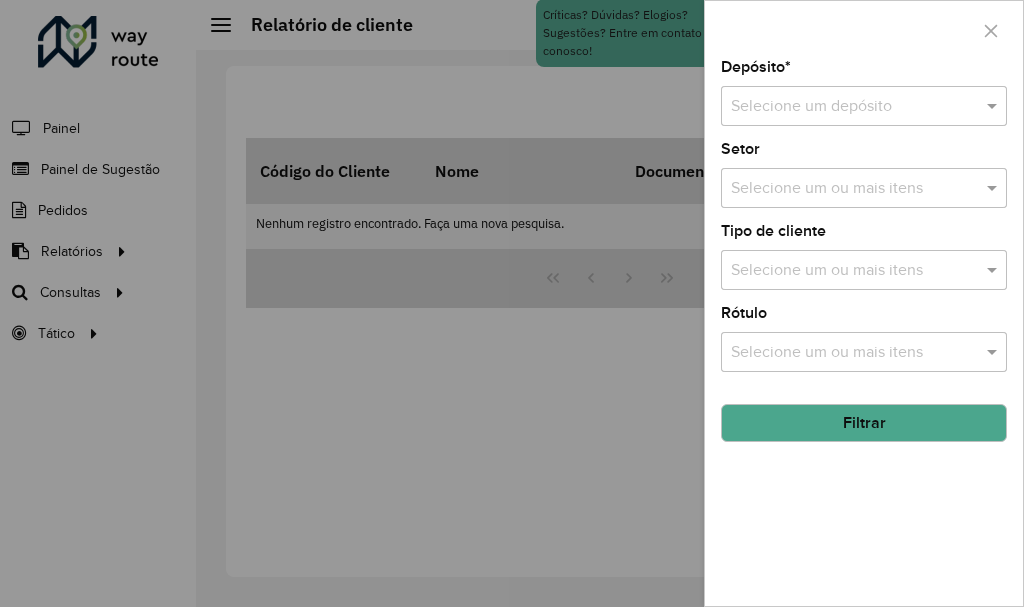 click at bounding box center [844, 107] 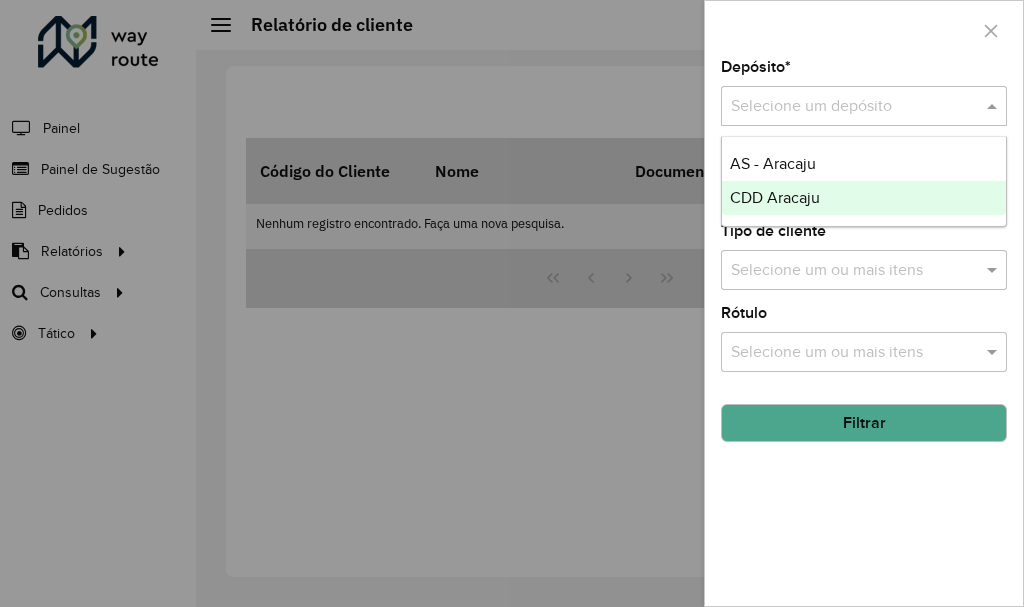 click on "CDD Aracaju" at bounding box center (775, 197) 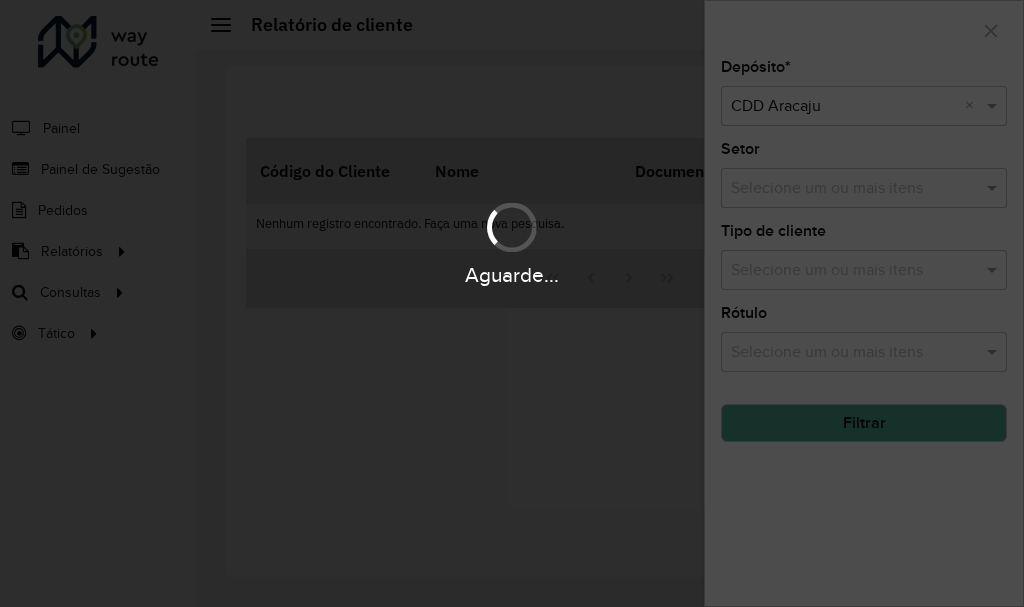 click on "Aguarde..." at bounding box center (512, 274) 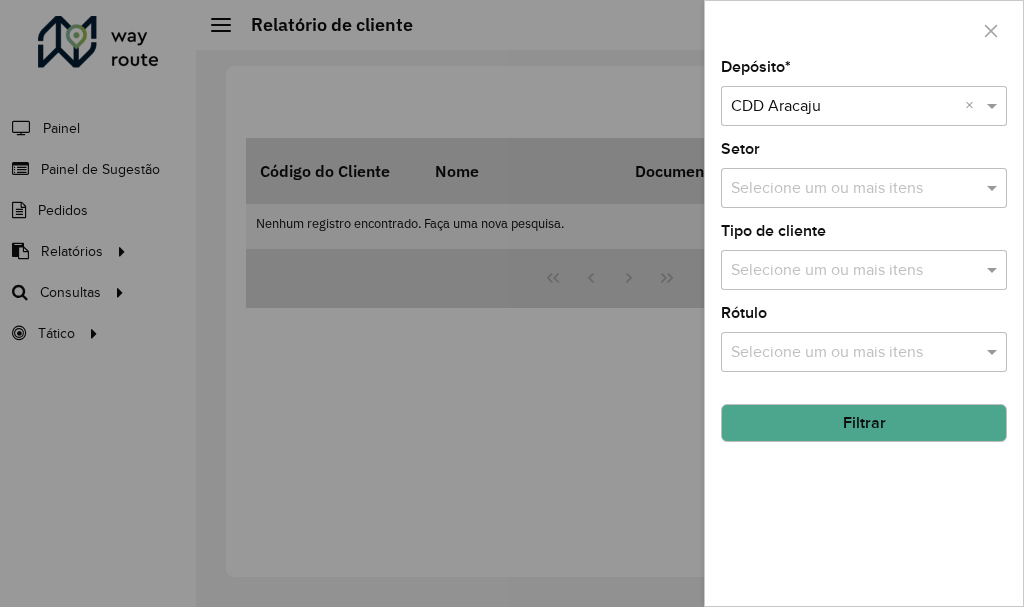click at bounding box center [854, 271] 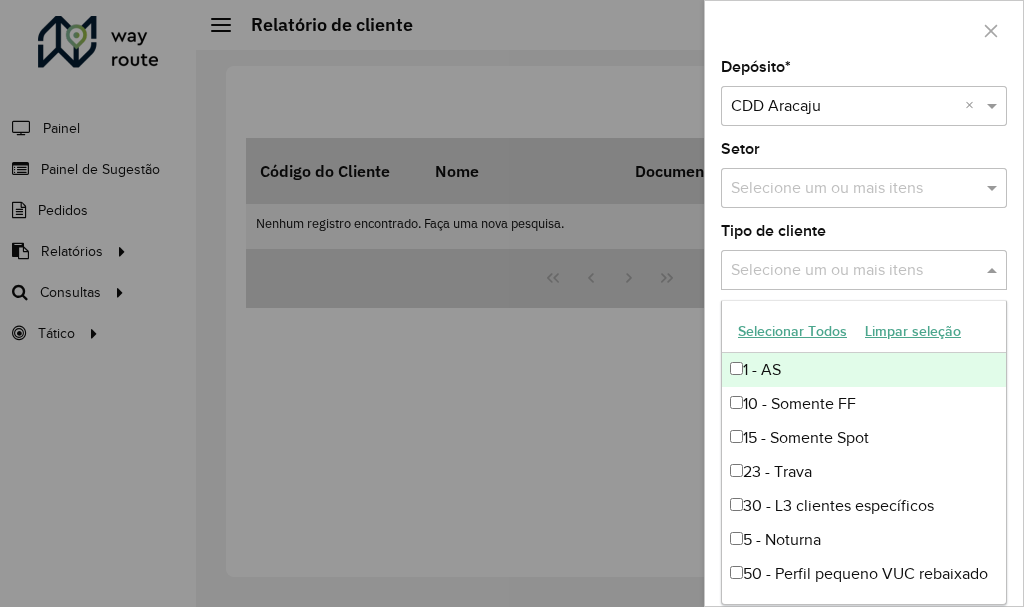 click on "Depósito  * Selecione um depósito × CDD Aracaju ×  Setor  Selecione um ou mais itens  Tipo de cliente  Selecione um ou mais itens  Rótulo  Selecione um ou mais itens Filtrar" 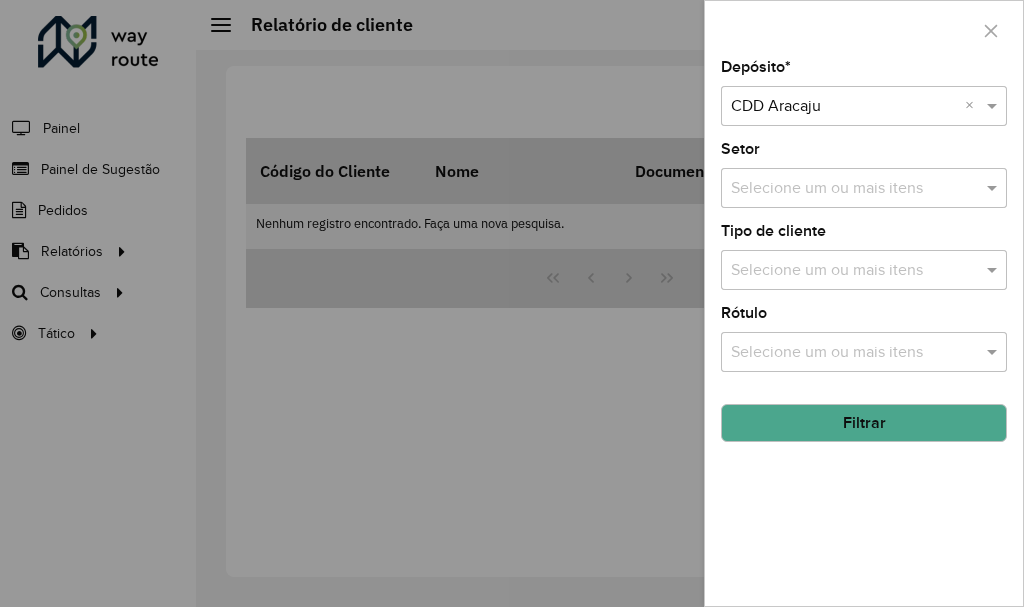 click on "Filtrar" 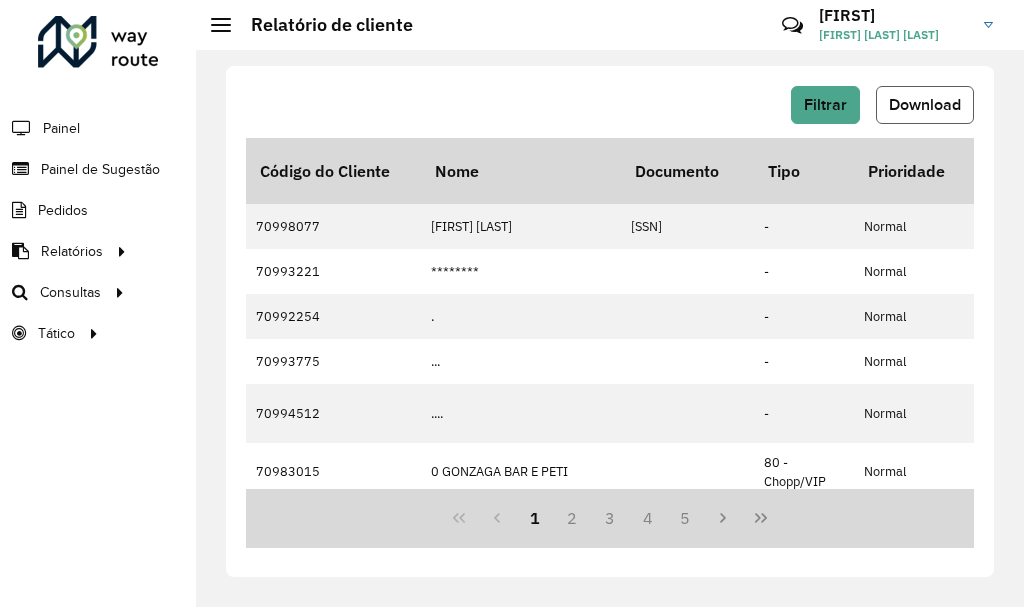 click on "Download" 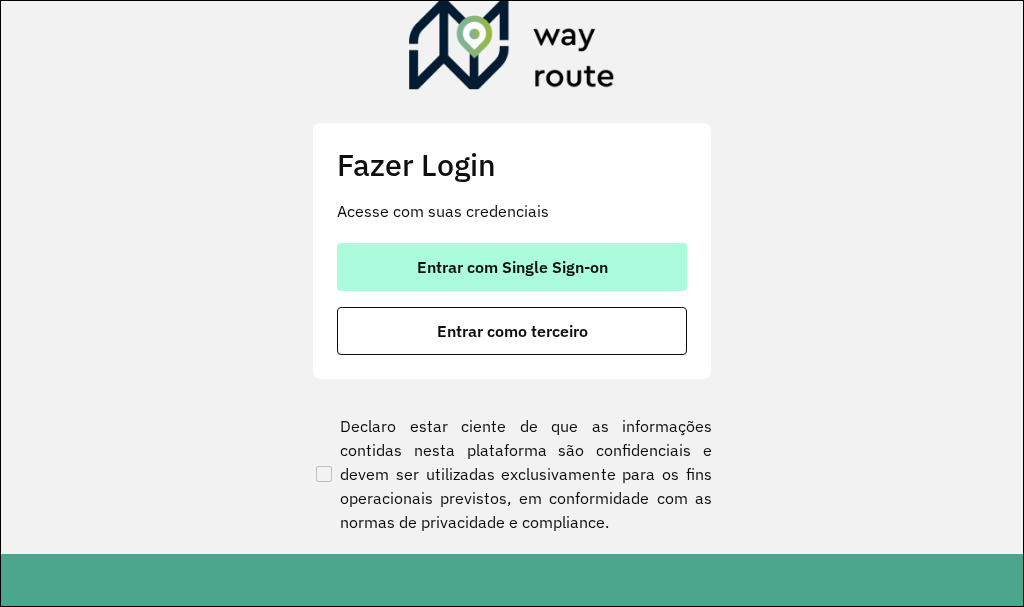 scroll, scrollTop: 0, scrollLeft: 0, axis: both 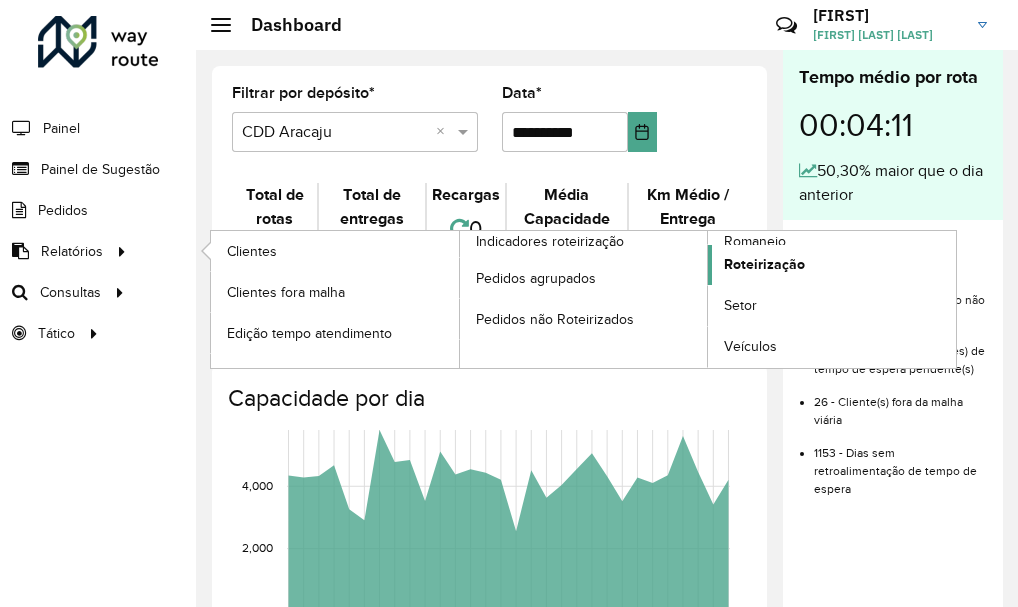 click on "Roteirização" 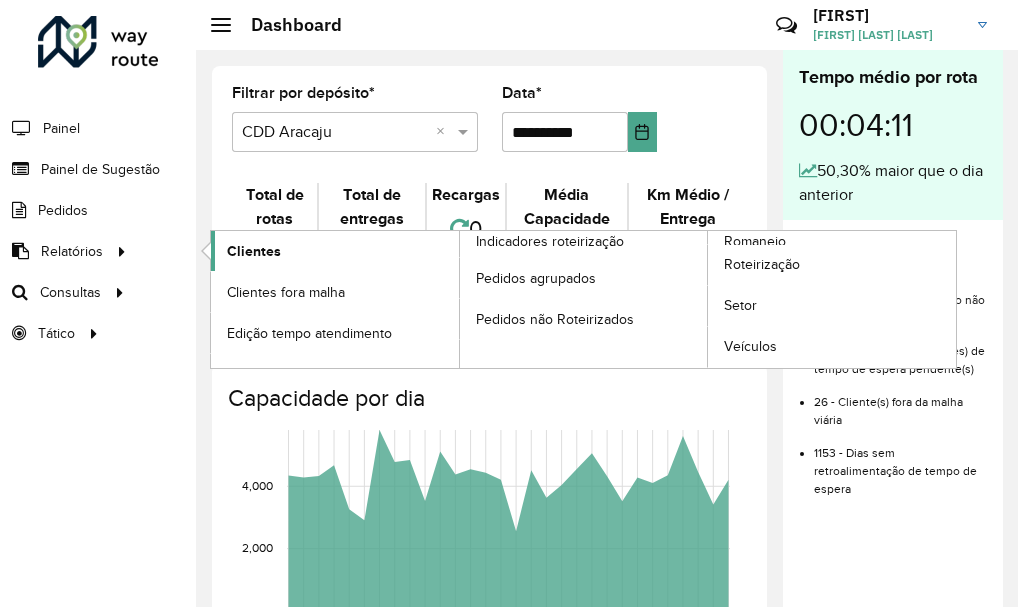 click on "Clientes" 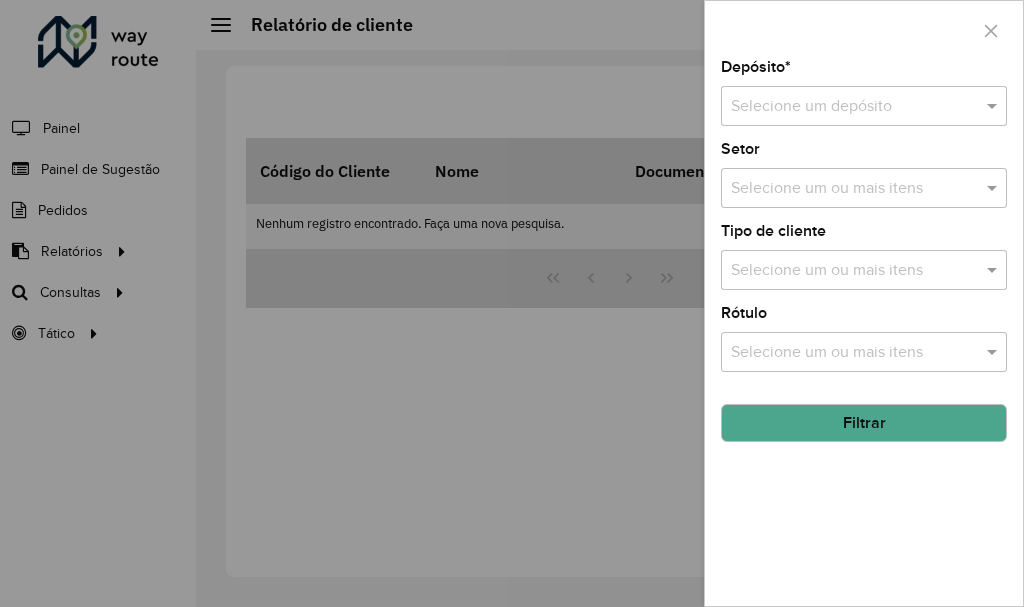 click on "Selecione um depósito" at bounding box center (864, 106) 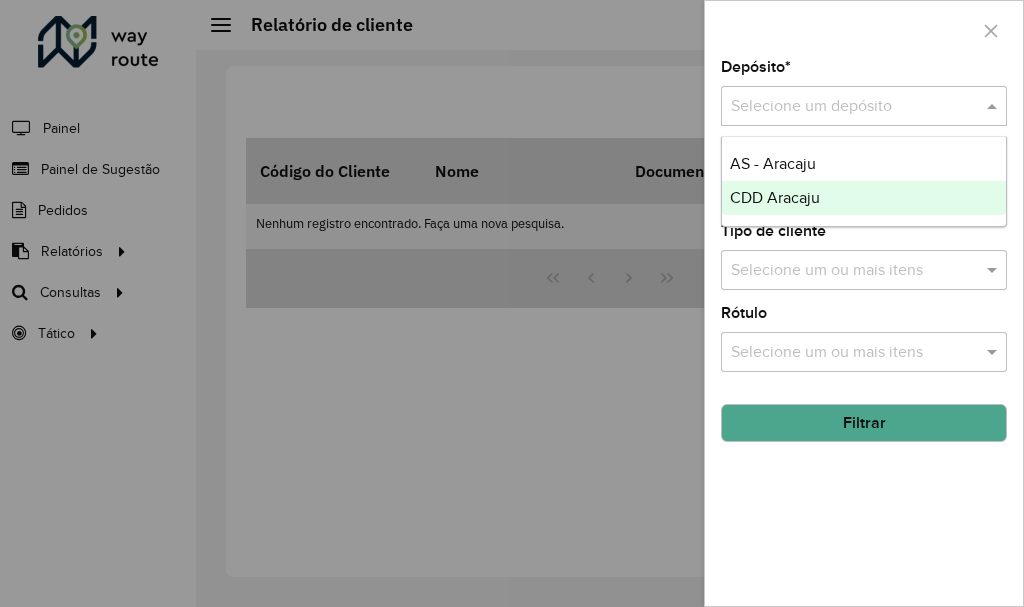 click on "CDD Aracaju" at bounding box center [775, 197] 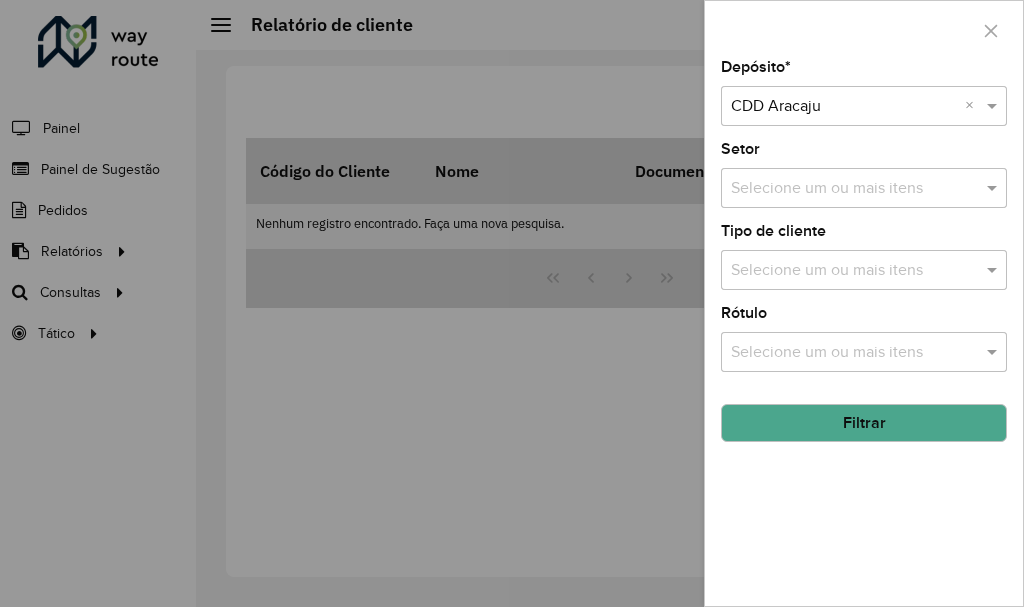 click on "Filtrar" 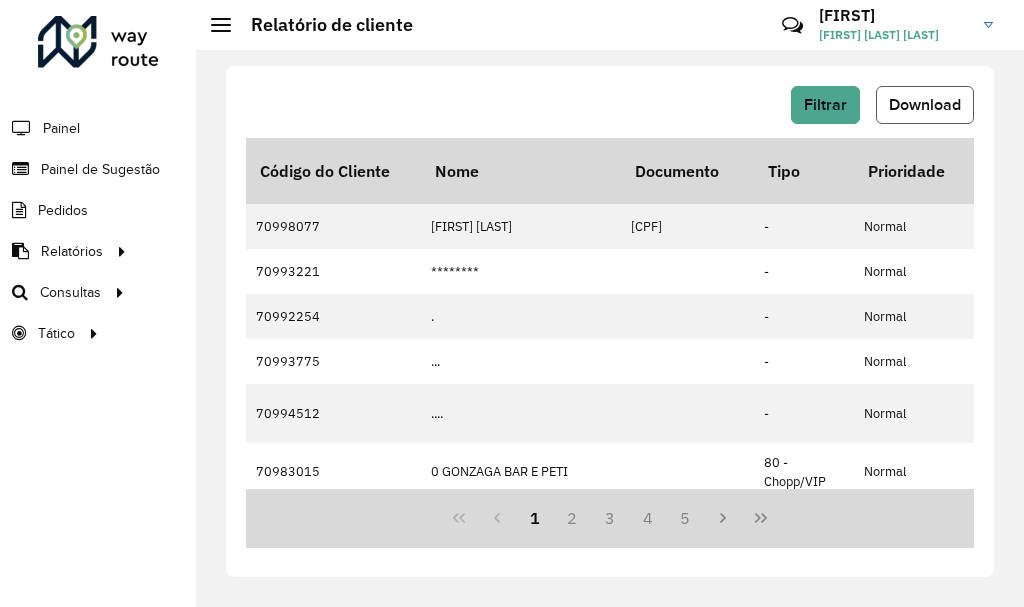 click on "Download" 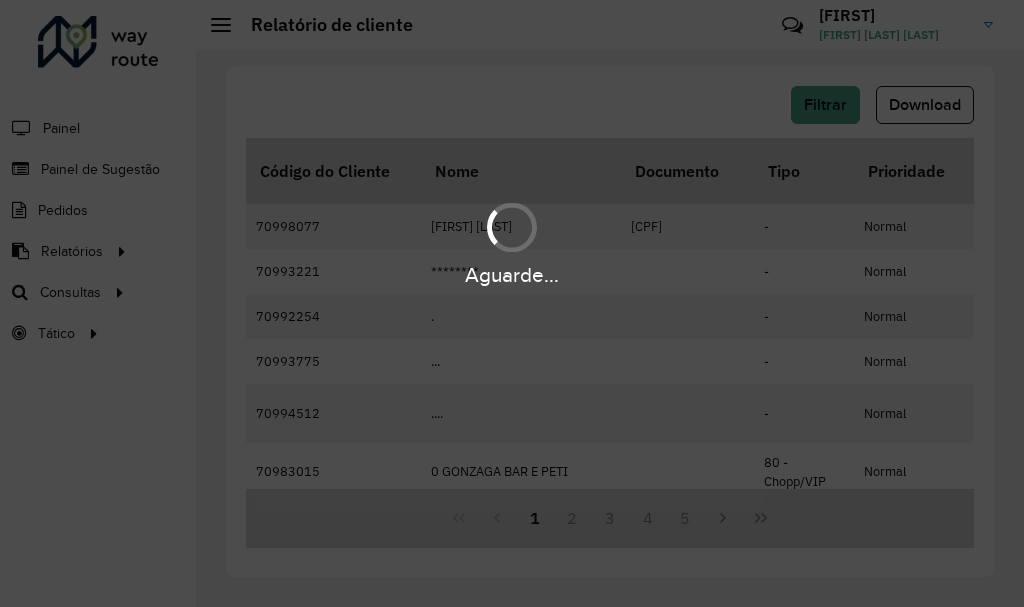 click on "Aguarde..." at bounding box center (512, 303) 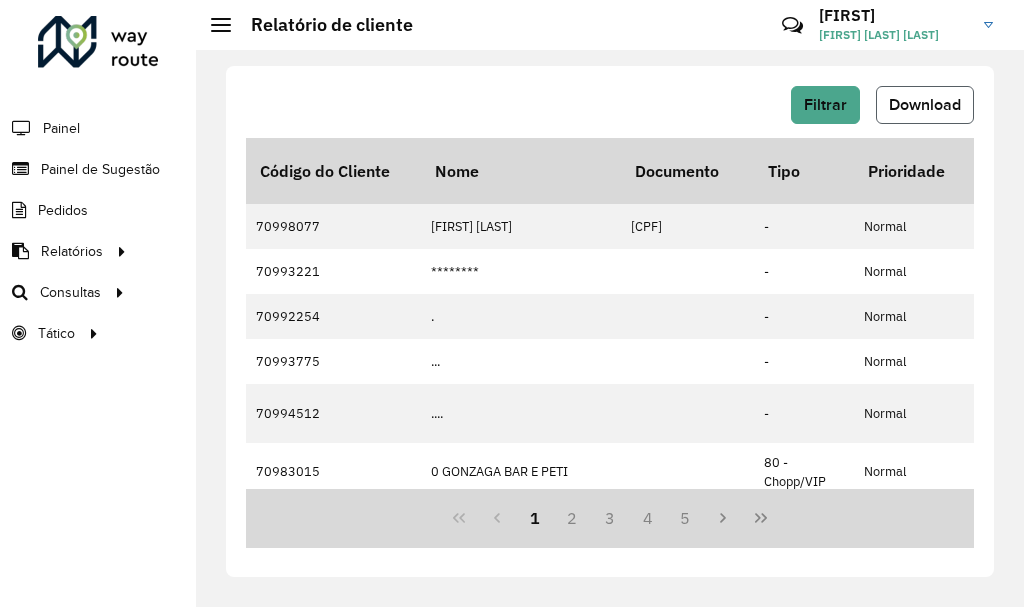 click on "Download" 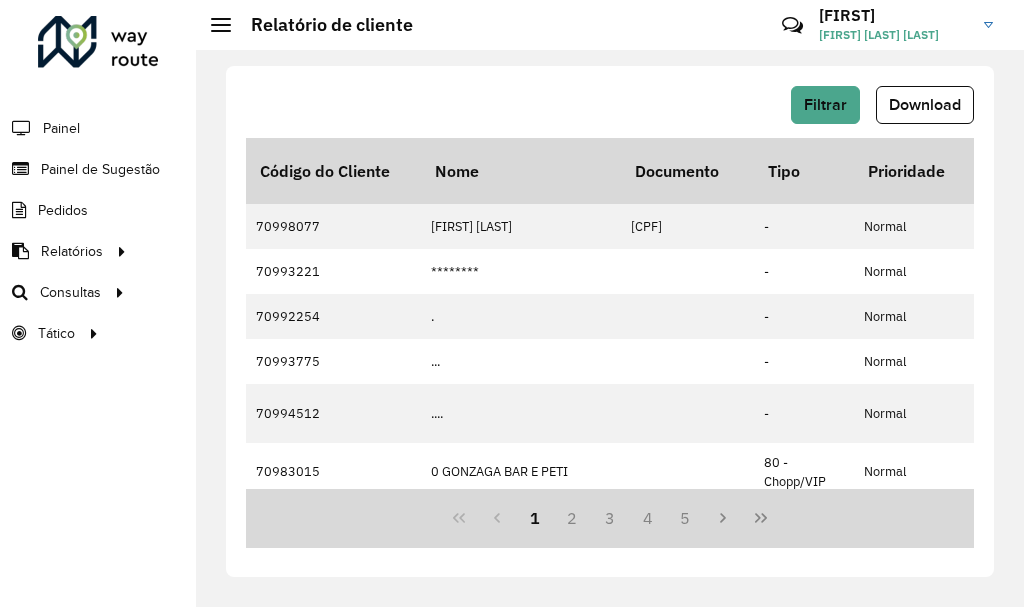 click on "Filtrar   Download   Código do Cliente   Nome   Documento   Tipo   Prioridade   Tempo de espera   Origem Tempo de espera  Setor Endereço Cidade Estado Latitude Longitude  Início Janela   Fim Janela  Inativo Tempo espera lacrado  Coordenada lacrada  Rótulo Observação Data última compra  Data penúltima compra  Macro região Setor Planner  Veículos exclusivos   Tipos de veículos exclusivos   Grupos de rota exclusiva   Prioridade tipo cliente  70998077  [FIRST] [LAST]  [CPF]   -   Normal  00:08:00 Tempo do setor 903 - Santos Dumont -10.904398 -37.063045 00:00:00 23:59:00 903 - 903    04/08/2025 28/07/2025 - 70993221 ********     -   Normal  00:15:00 Tempo do setor 911 - Soledade  B4 (CJ A C VALADARES) 142 [CITY] [STATE] -10.891101 -37.098949 00:00:00 23:59:00 911 - 911    - - - 70992254 .     -   Normal  00:08:00 Tempo do setor 923 - Socorro  . SN [CITY] [STATE] -10.853154 -37.127009 00:00:00 23:59:00 923 - 923    - - - 70993775 ...     -   Normal  00:07:00 Tempo do setor SAO CRISTOVAO [STATE]" 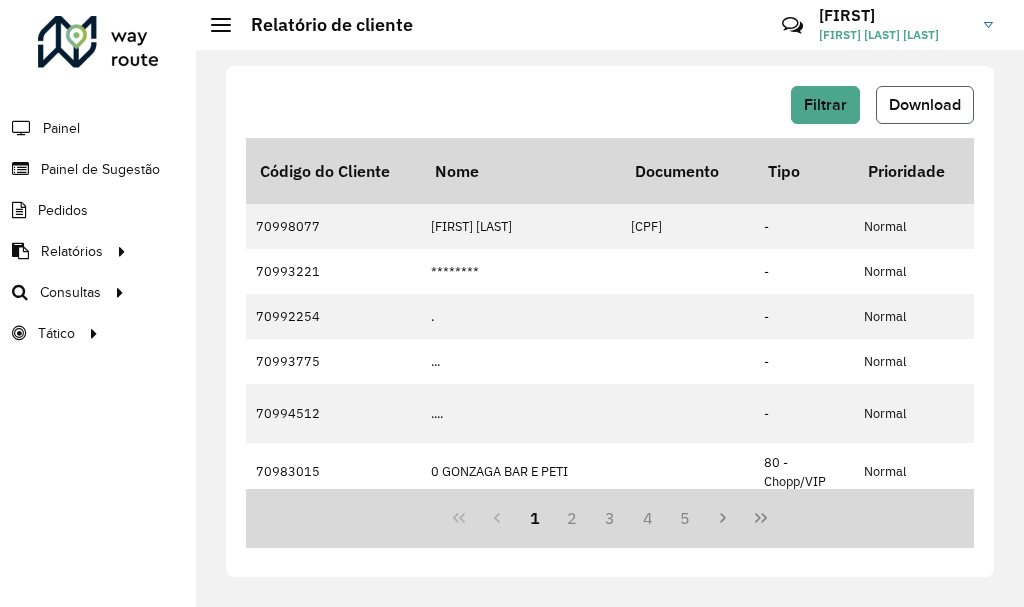 click on "Download" 